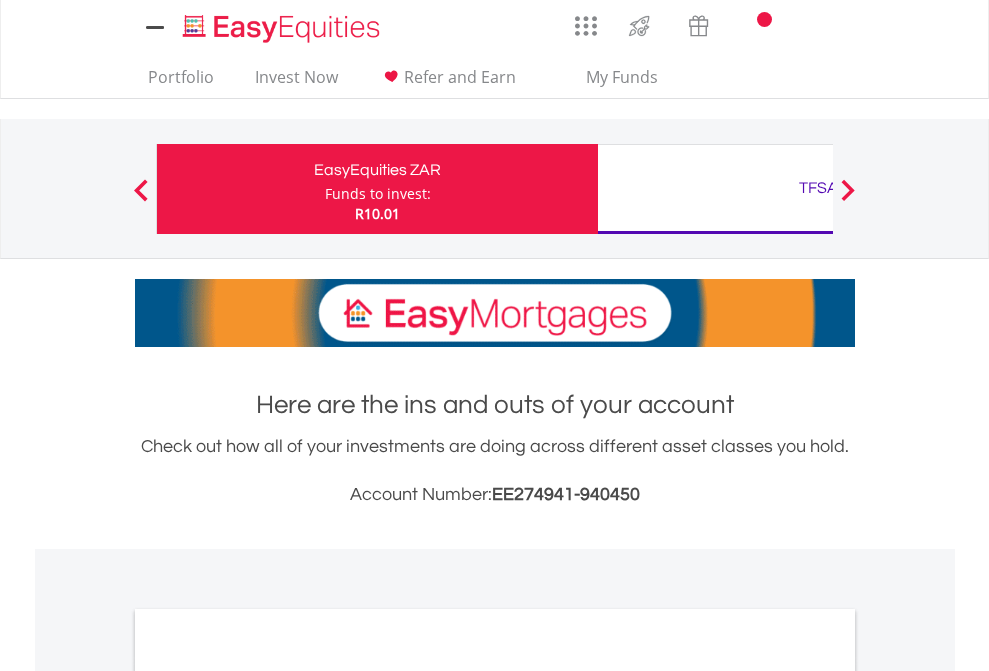 scroll, scrollTop: 0, scrollLeft: 0, axis: both 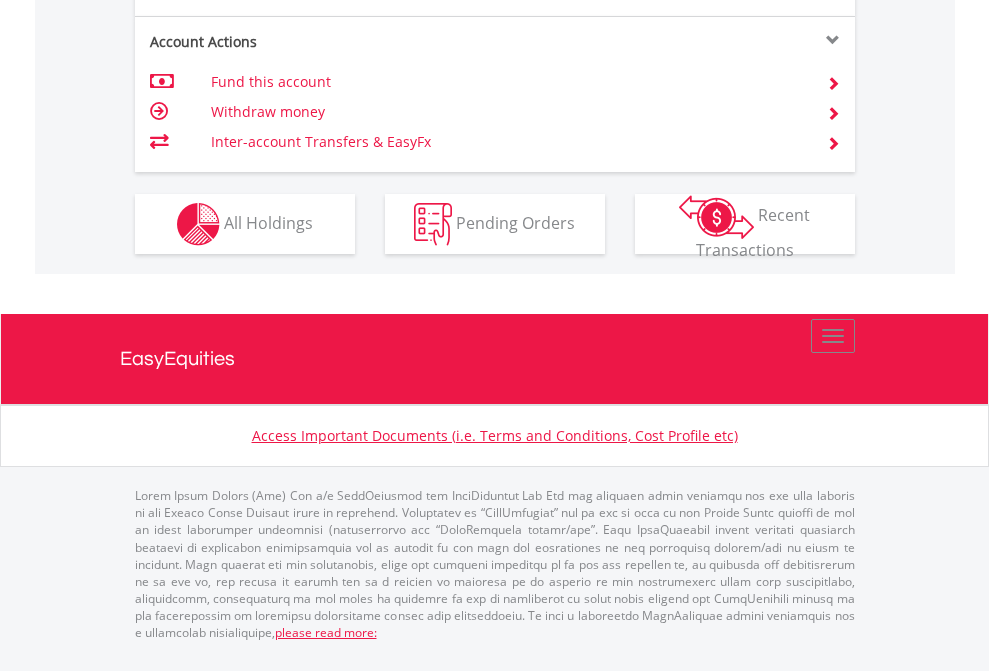 click on "Investment types" at bounding box center [706, -337] 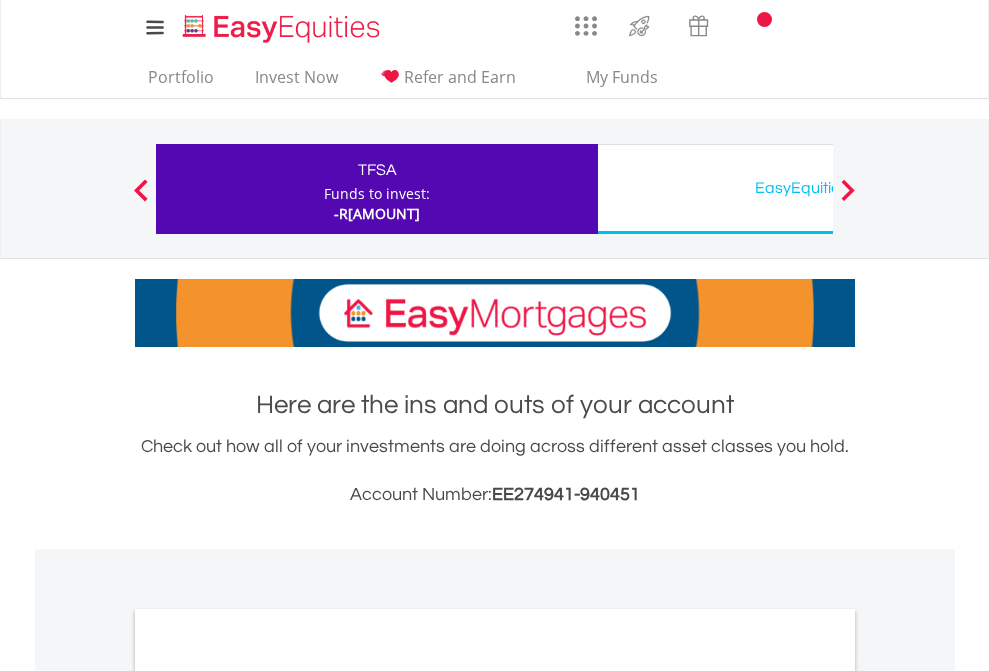 scroll, scrollTop: 0, scrollLeft: 0, axis: both 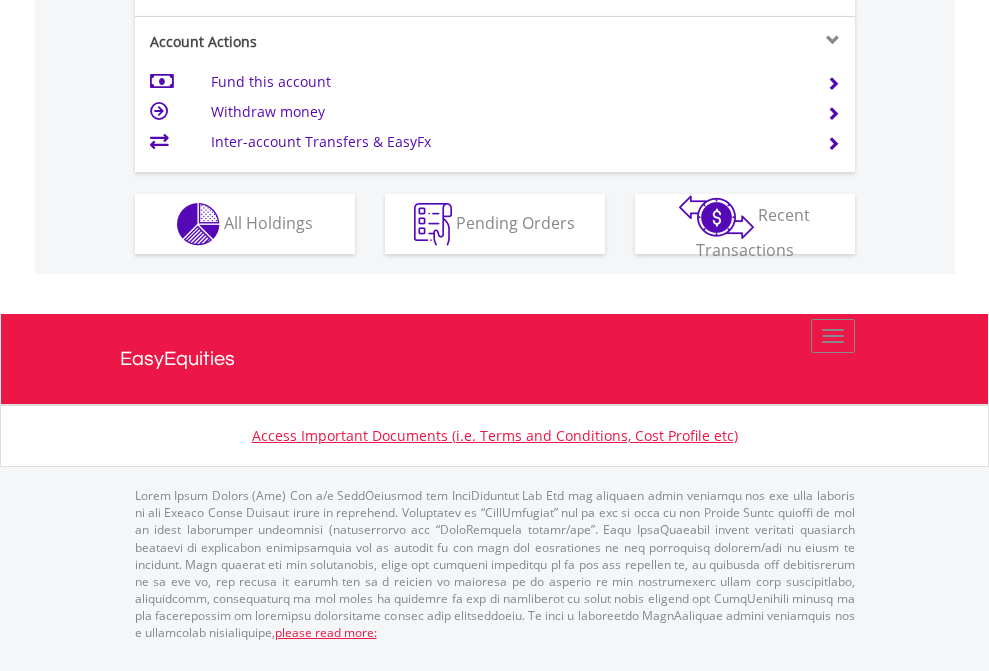 click on "Investment types" at bounding box center [706, -337] 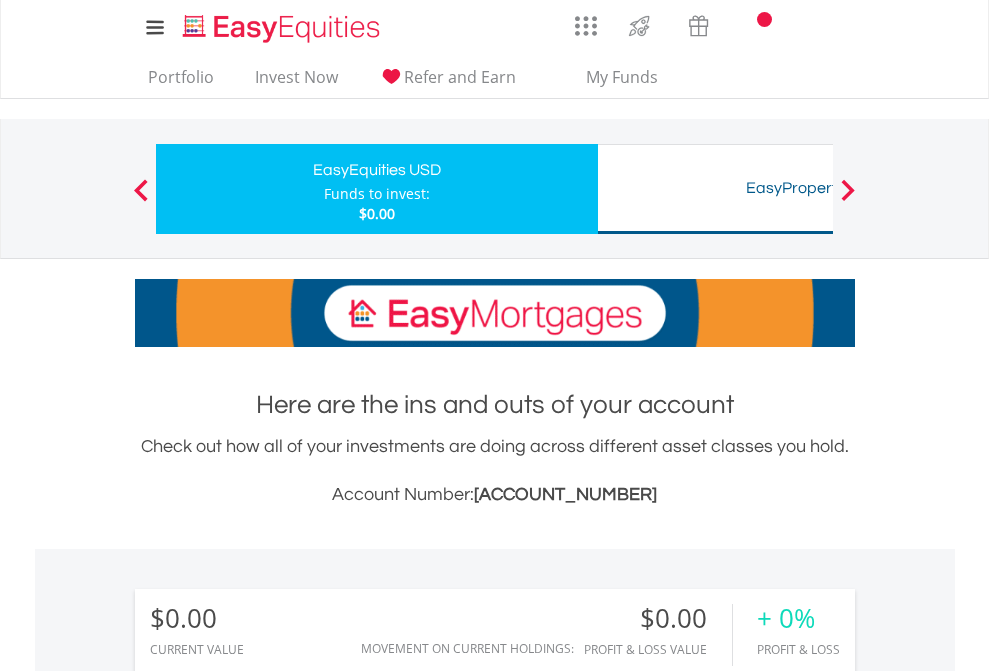 scroll, scrollTop: 0, scrollLeft: 0, axis: both 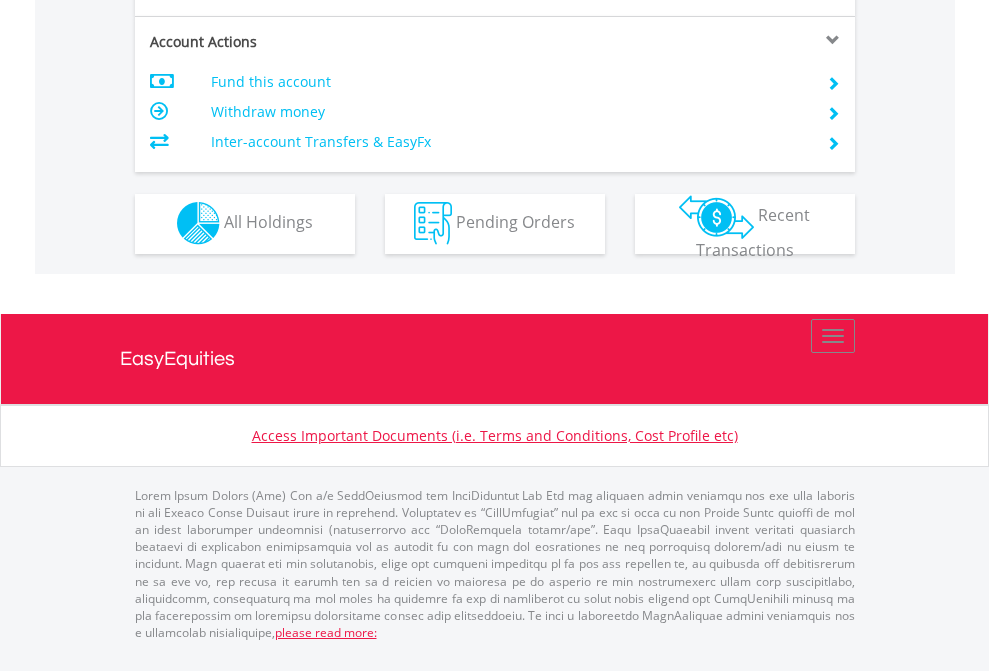 click on "Investment types" at bounding box center (706, -353) 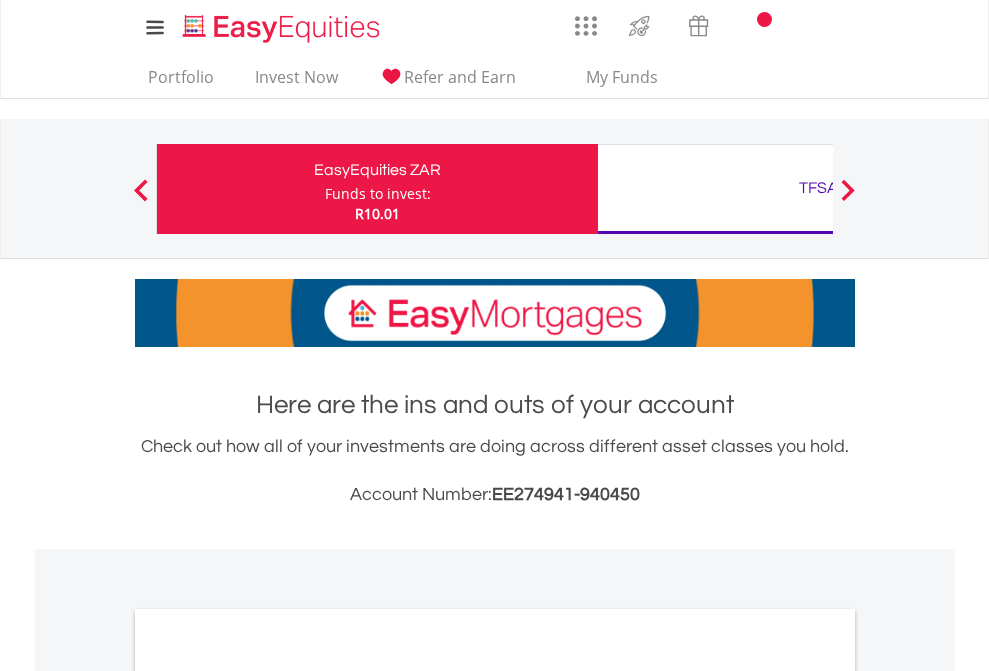 scroll, scrollTop: 1202, scrollLeft: 0, axis: vertical 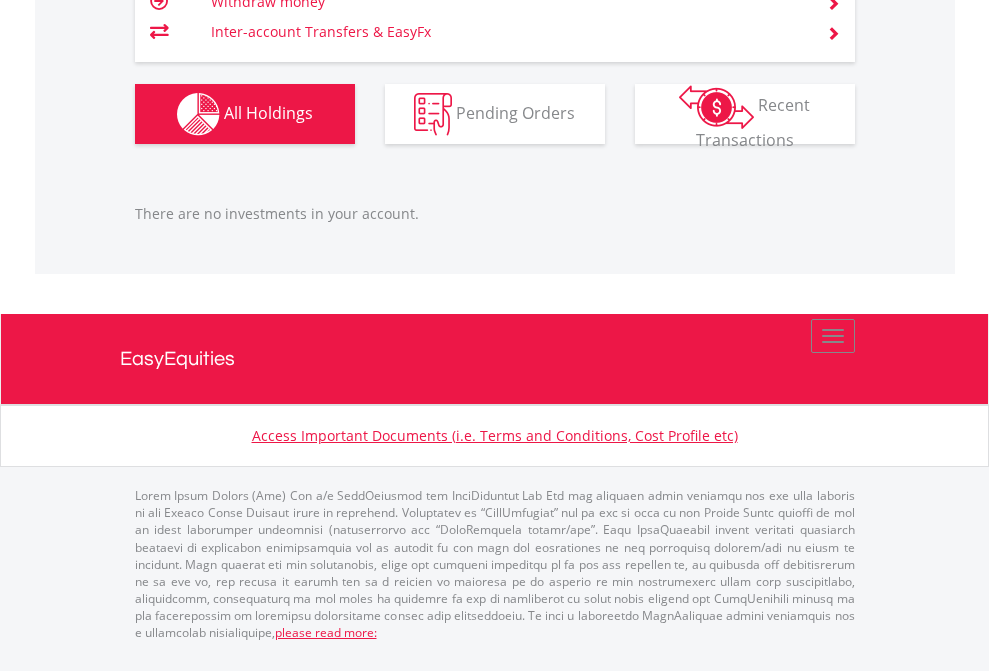 click on "TFSA" at bounding box center [818, -1206] 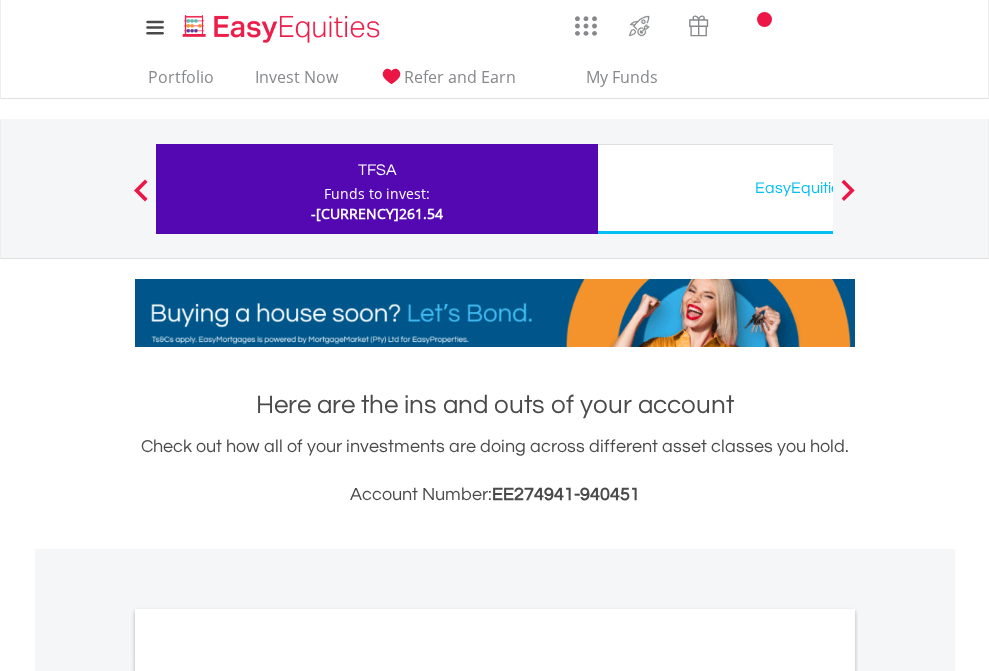 scroll, scrollTop: 1202, scrollLeft: 0, axis: vertical 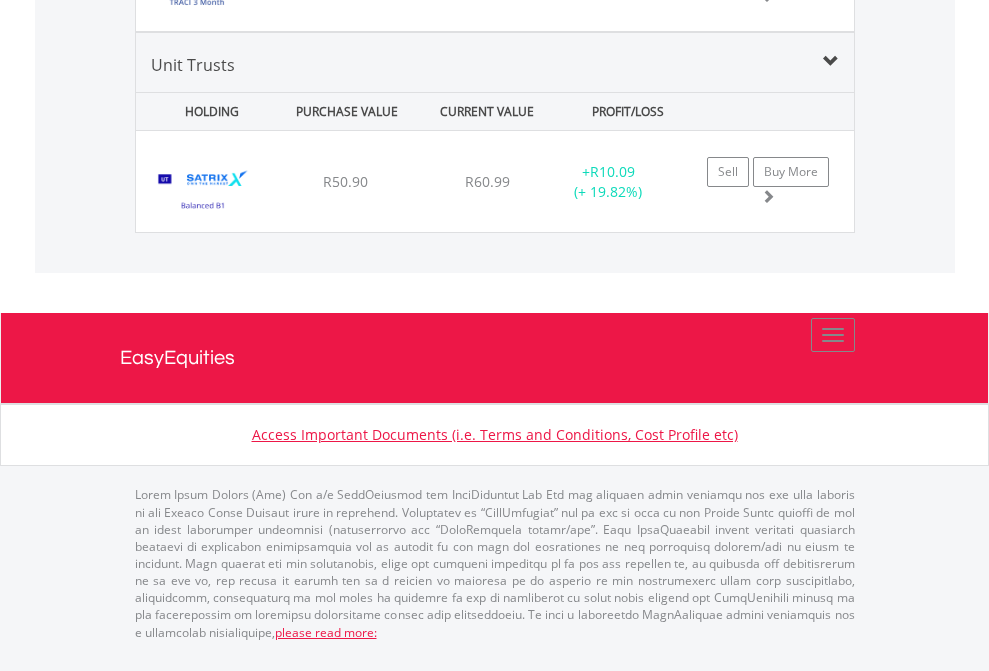 click on "EasyEquities USD" at bounding box center (818, -1948) 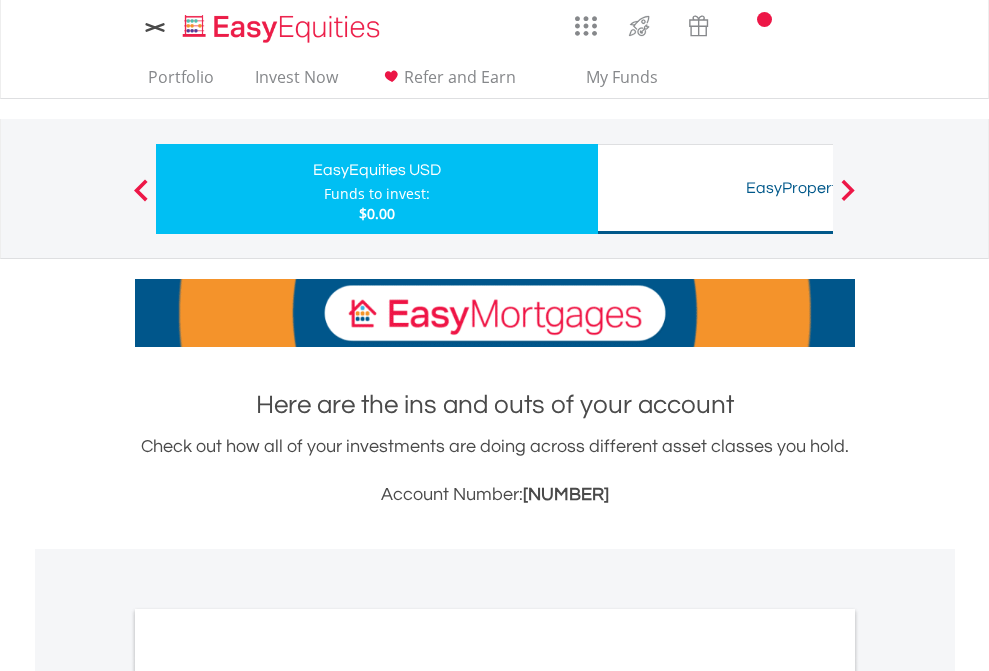 scroll, scrollTop: 0, scrollLeft: 0, axis: both 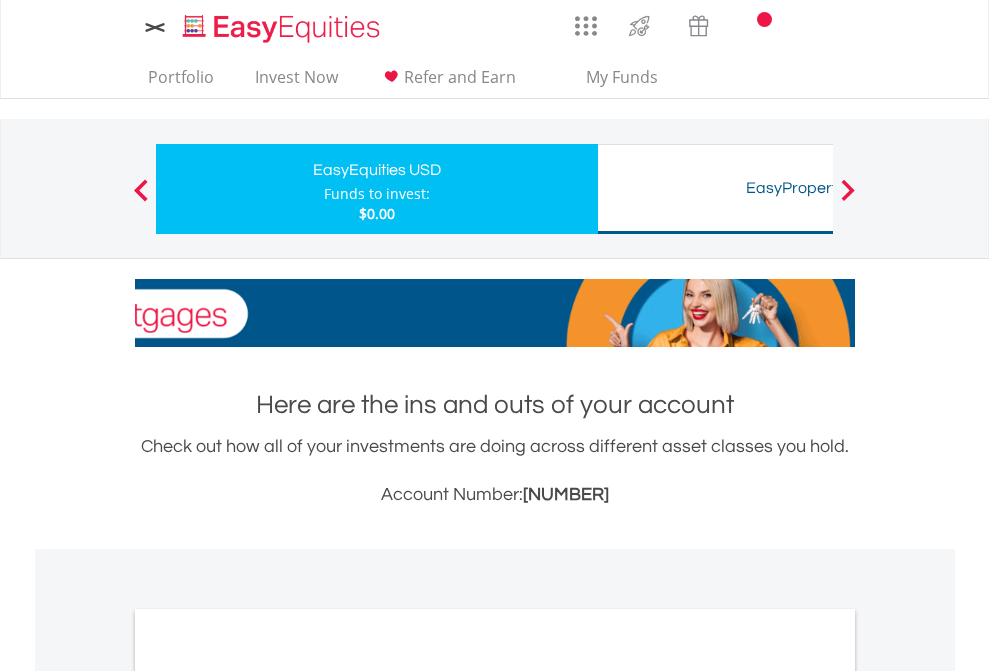 click on "All Holdings" at bounding box center [268, 1096] 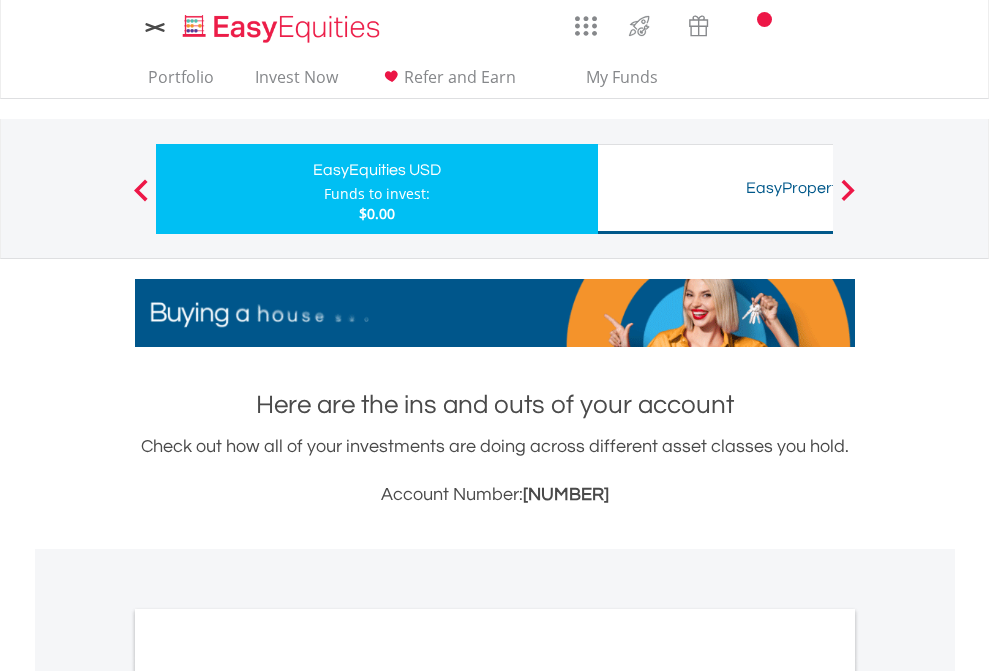 scroll, scrollTop: 1202, scrollLeft: 0, axis: vertical 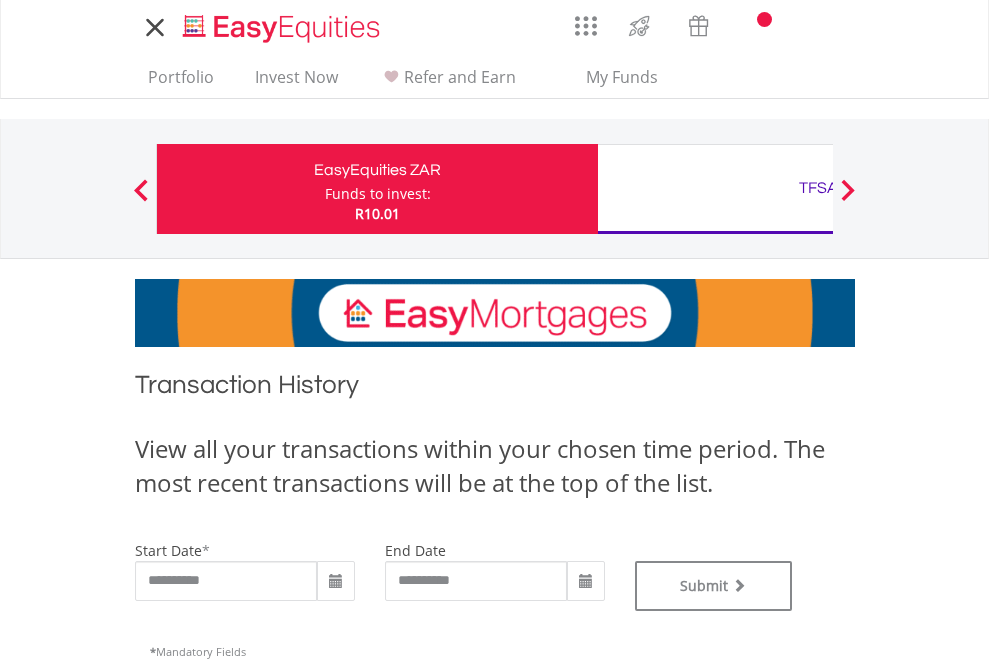 type on "**********" 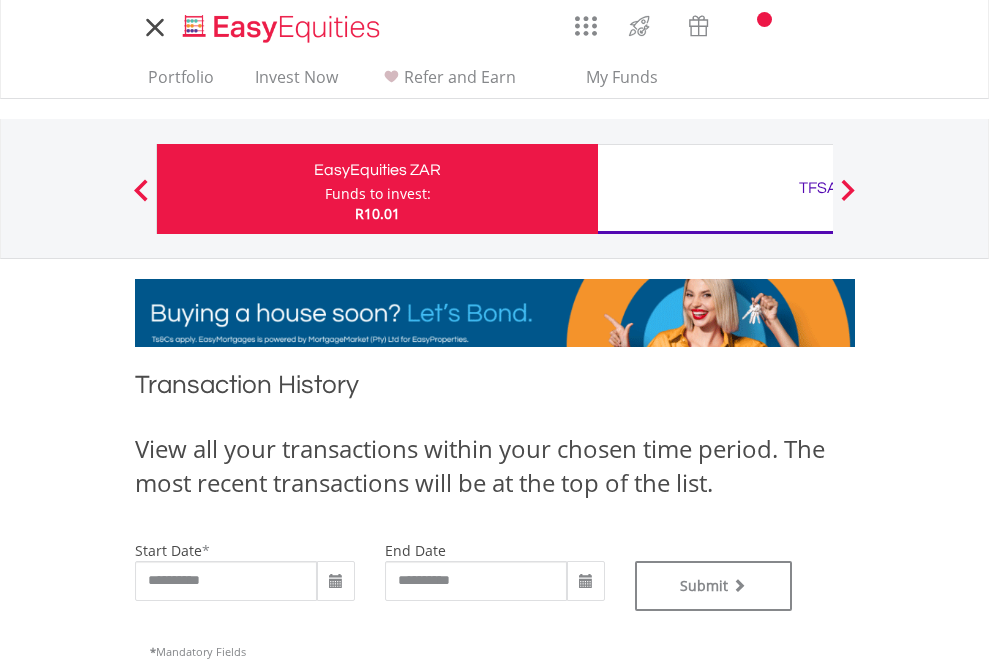 type on "**********" 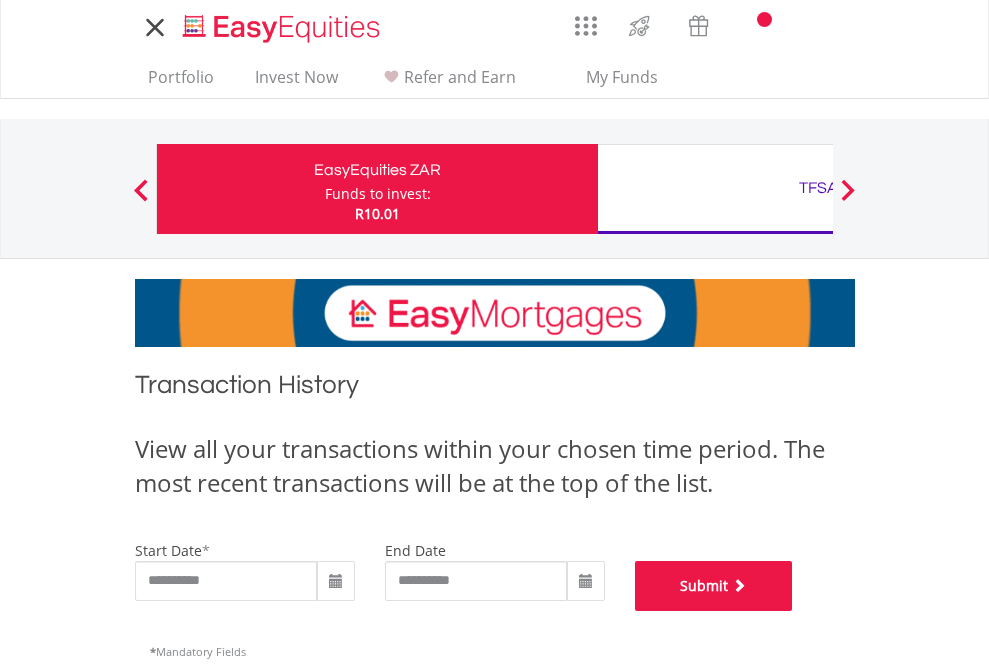 click on "Submit" at bounding box center (714, 586) 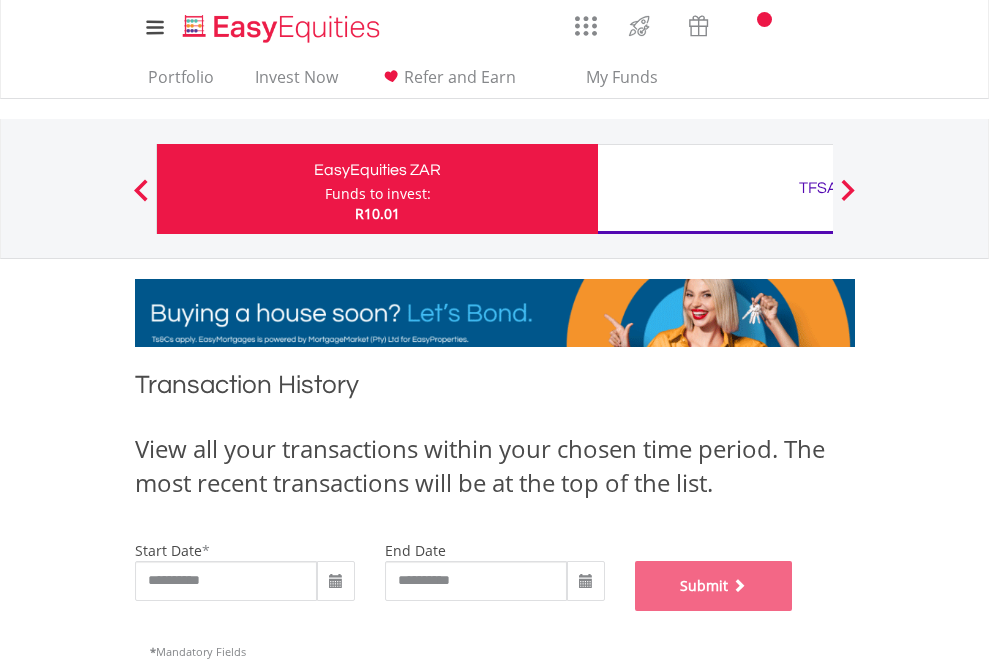 scroll, scrollTop: 811, scrollLeft: 0, axis: vertical 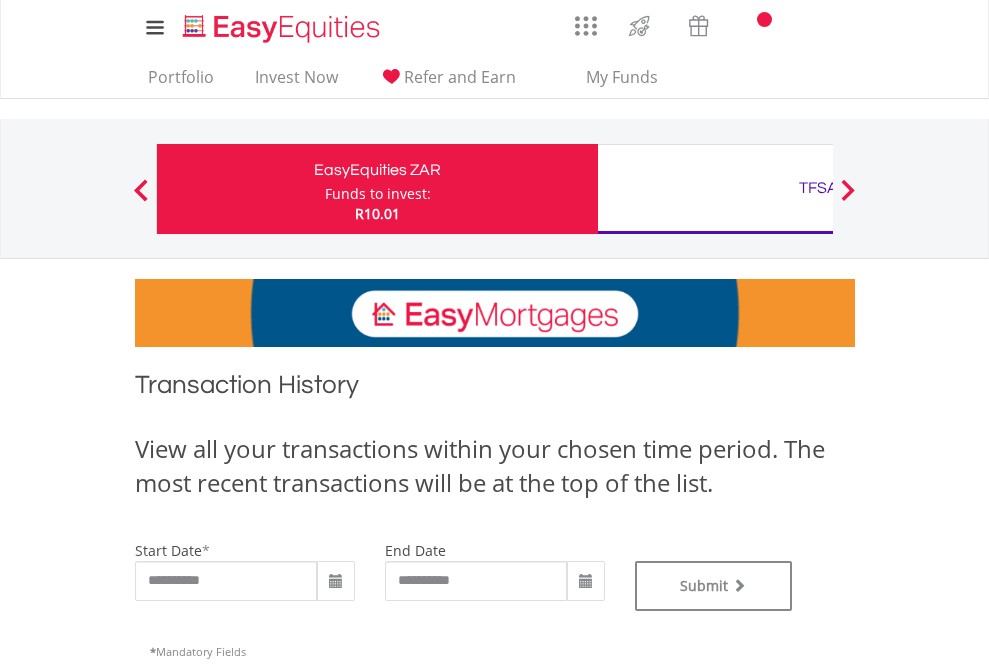 click on "TFSA" at bounding box center (818, 188) 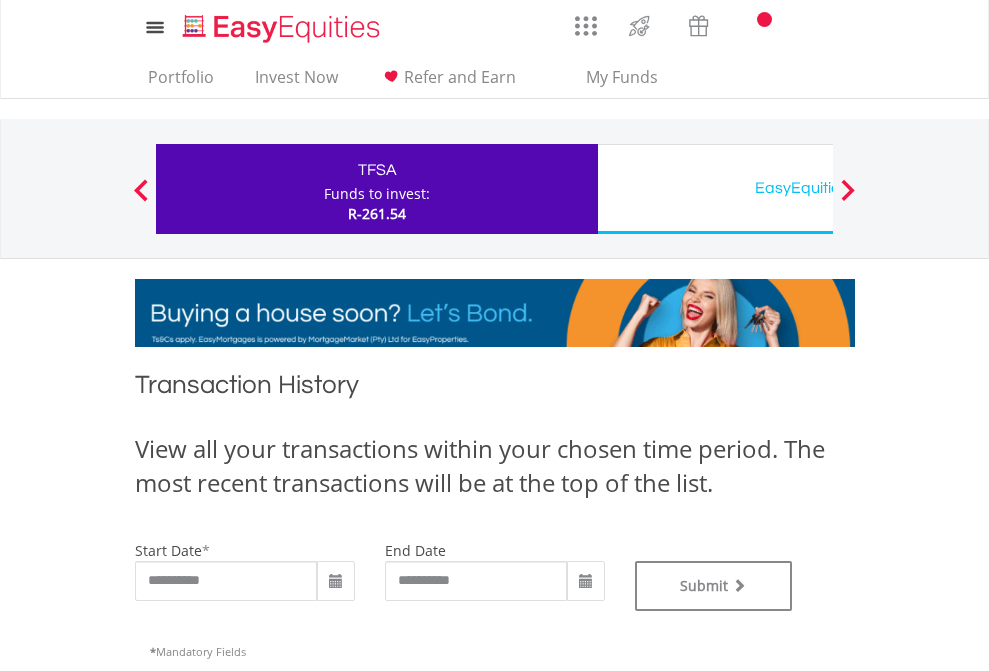 type on "**********" 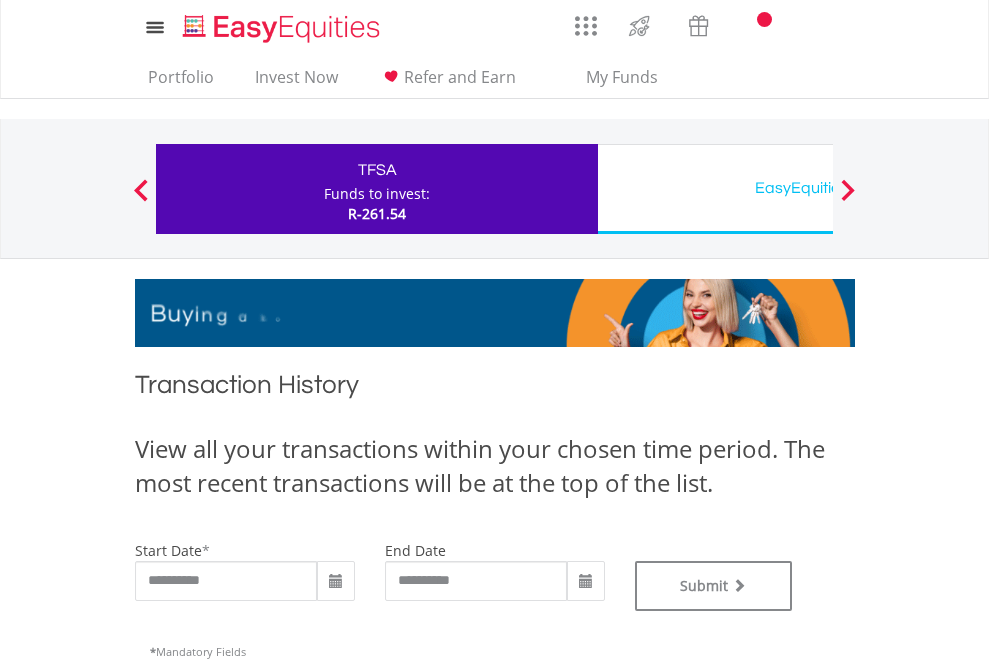 scroll, scrollTop: 0, scrollLeft: 0, axis: both 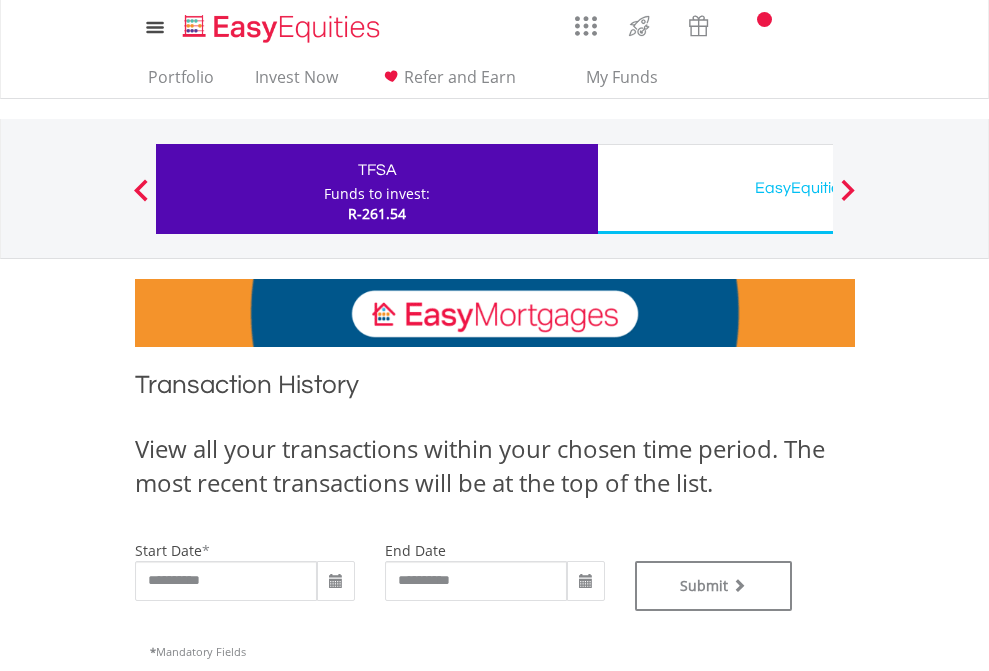 type on "**********" 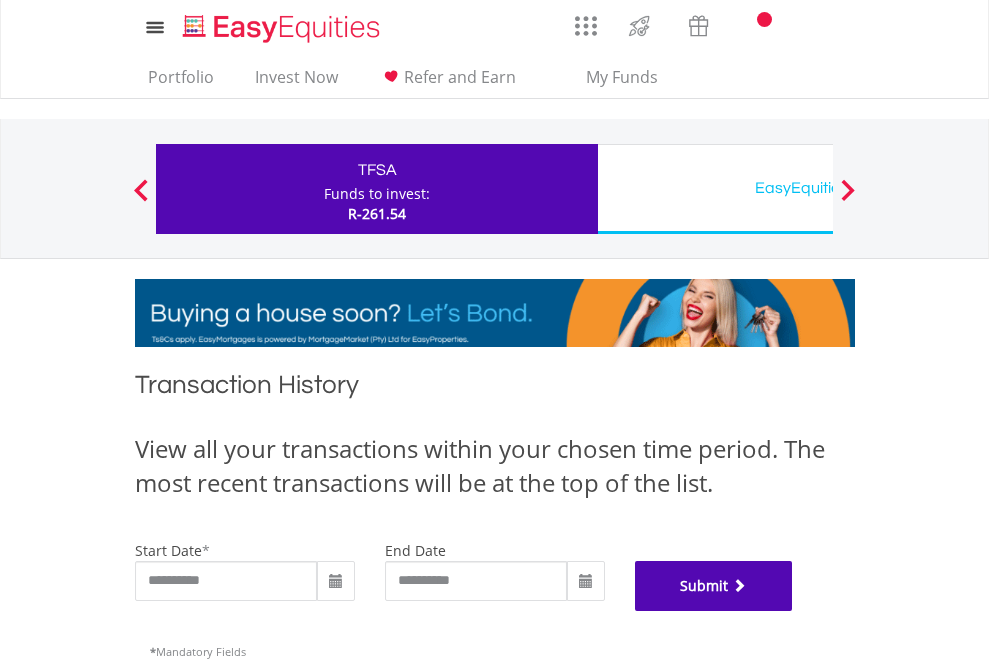 click on "Submit" at bounding box center [714, 586] 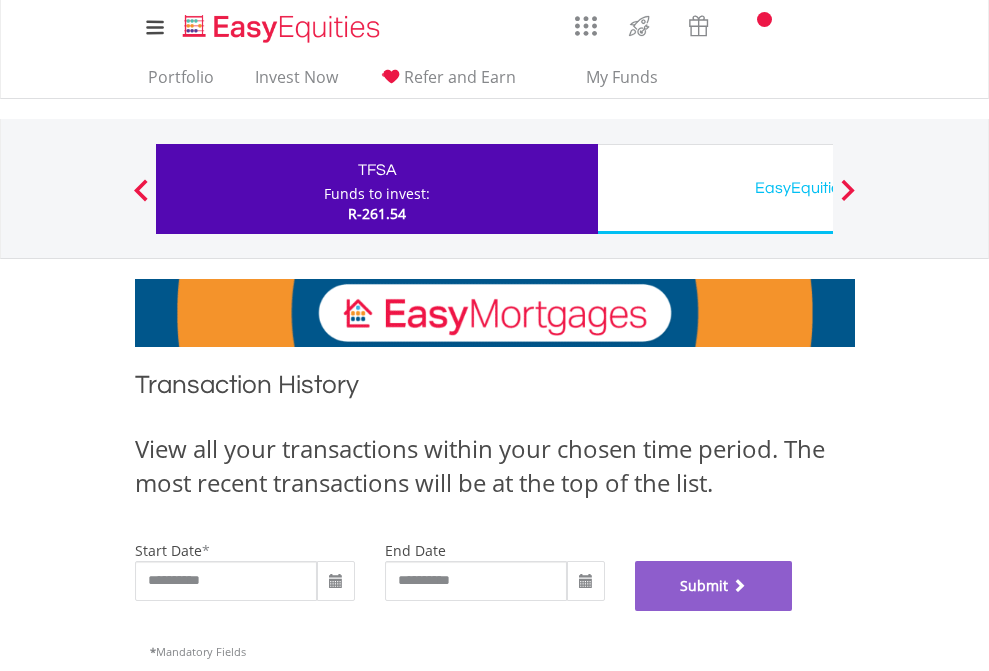 scroll, scrollTop: 811, scrollLeft: 0, axis: vertical 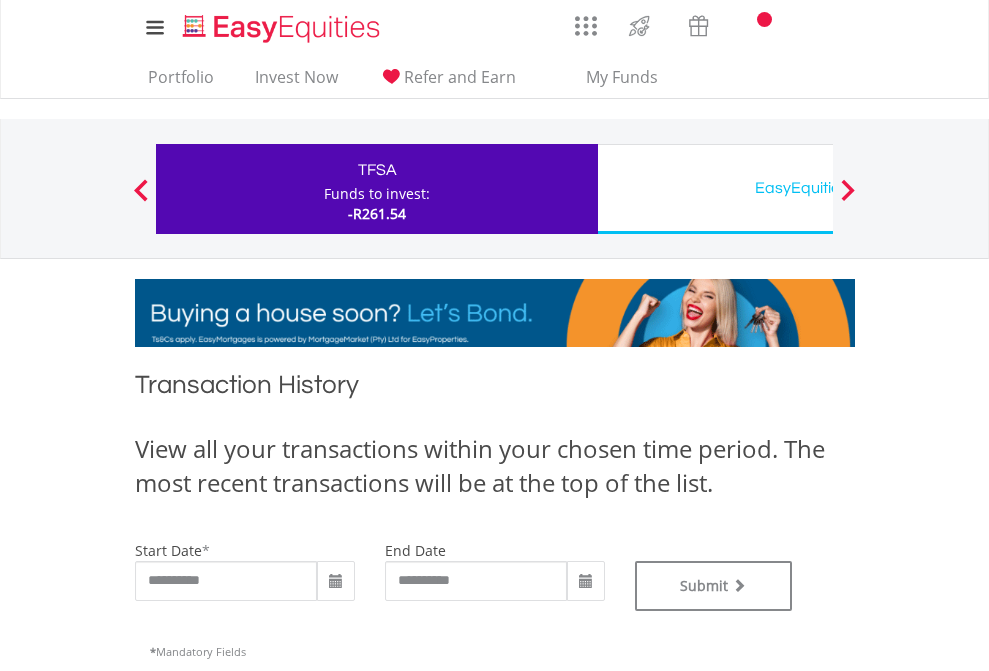 click on "EasyEquities USD" at bounding box center [818, 188] 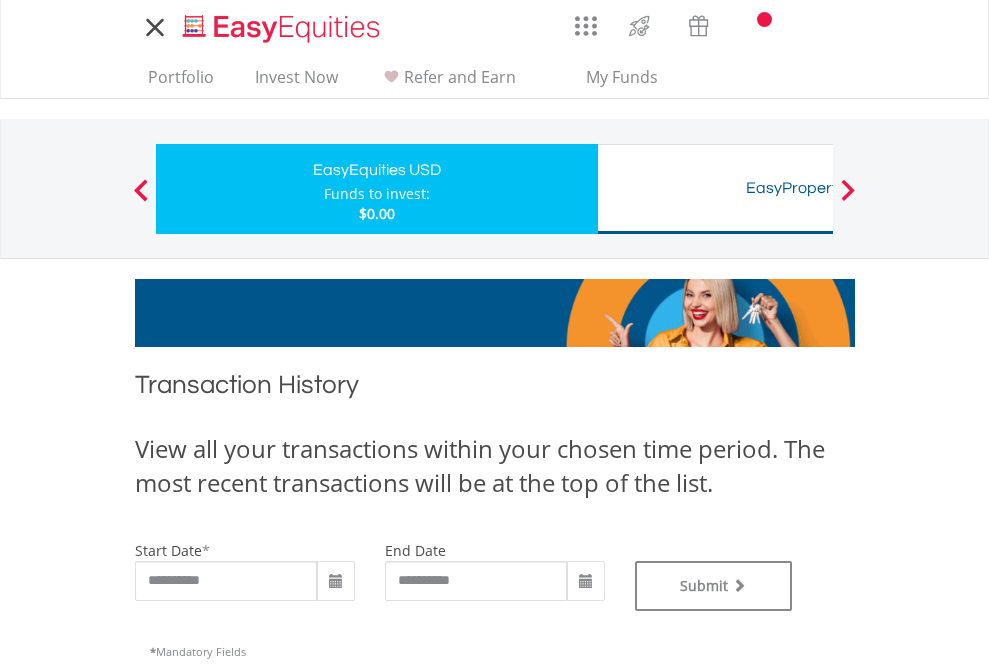 scroll, scrollTop: 0, scrollLeft: 0, axis: both 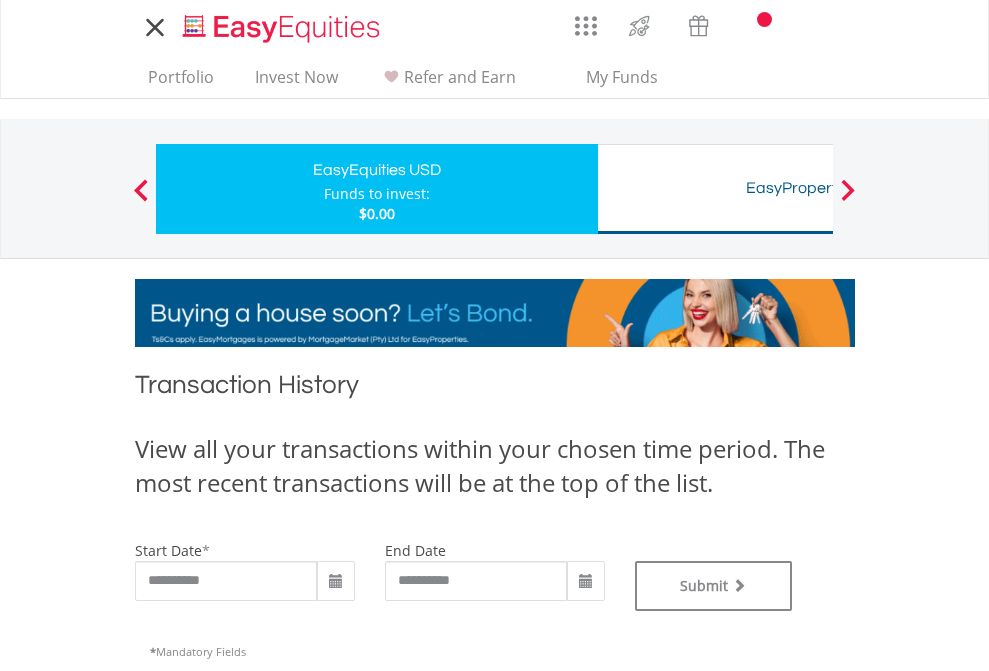 type on "**********" 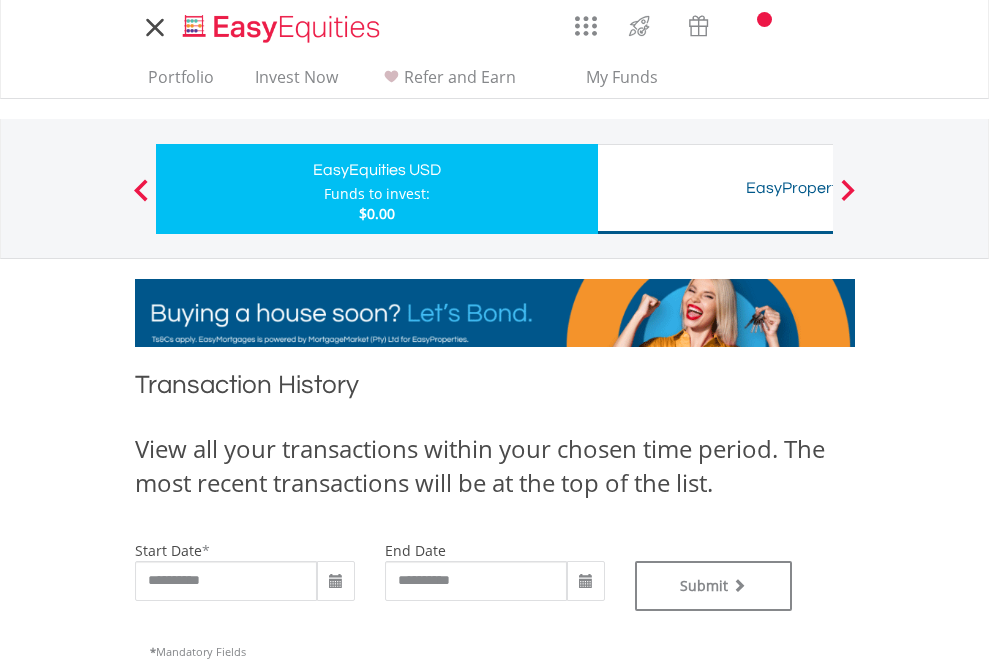 type on "**********" 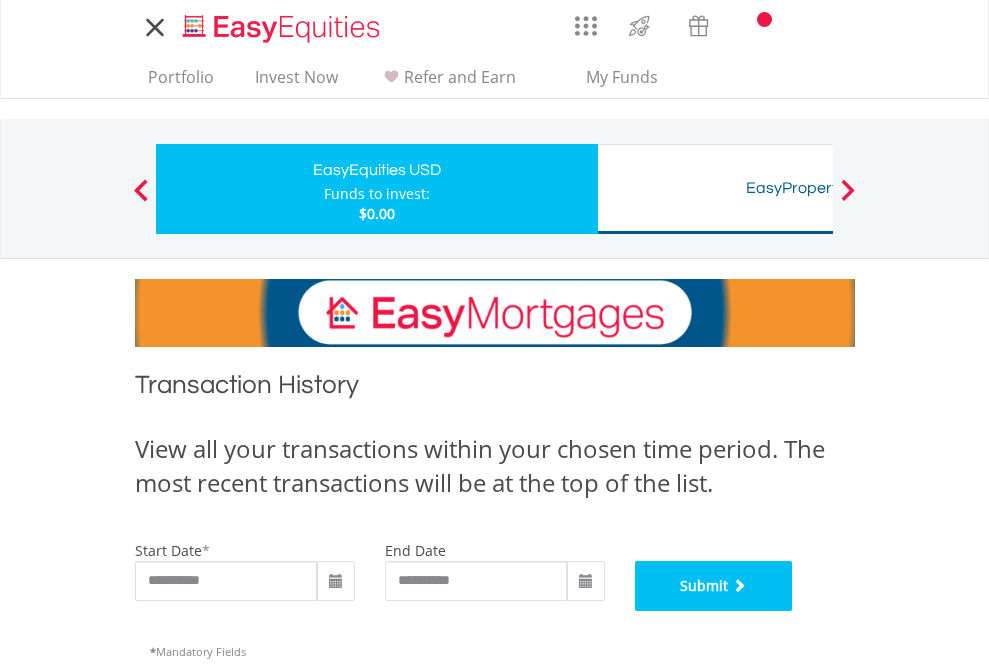 click on "Submit" at bounding box center [714, 586] 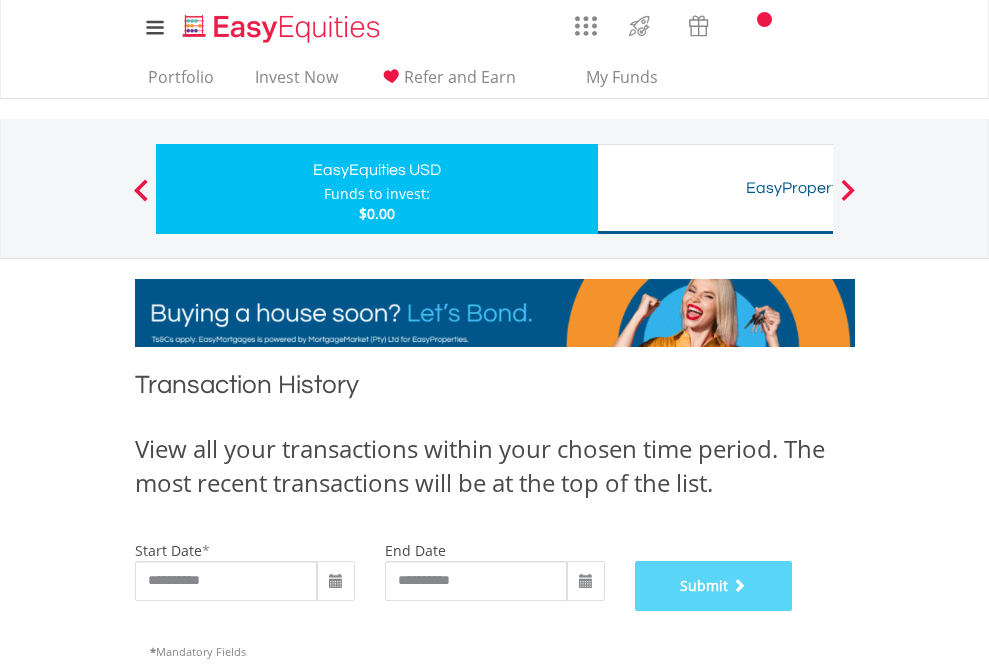scroll, scrollTop: 811, scrollLeft: 0, axis: vertical 